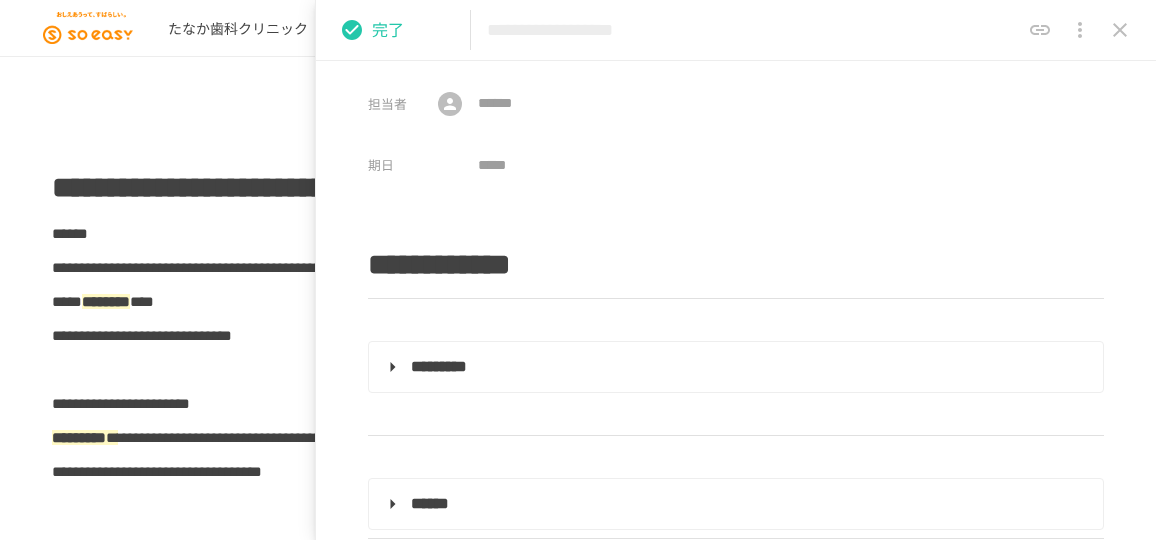 scroll, scrollTop: 0, scrollLeft: 0, axis: both 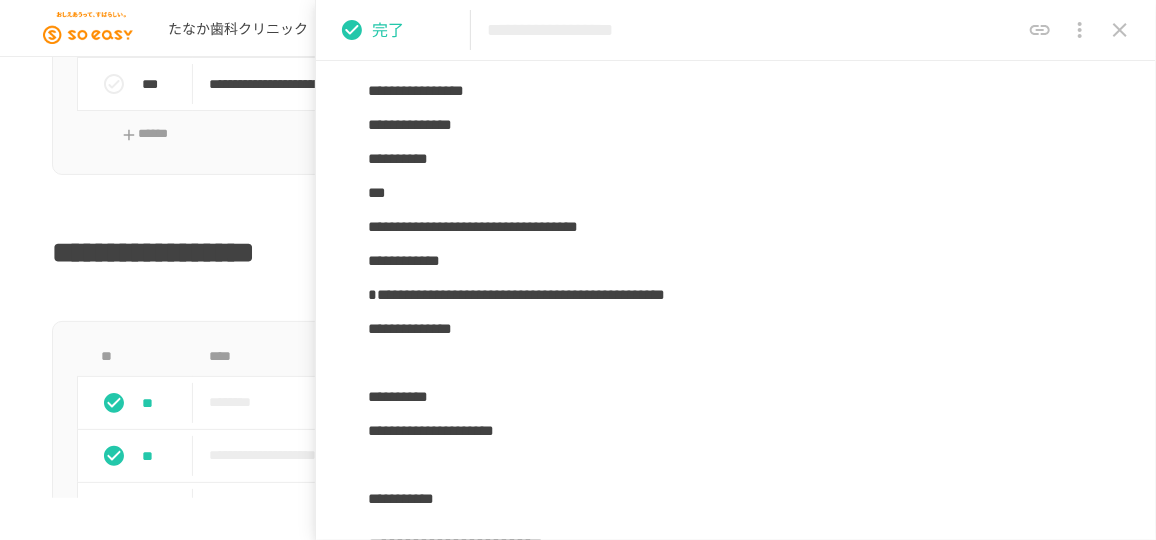 click 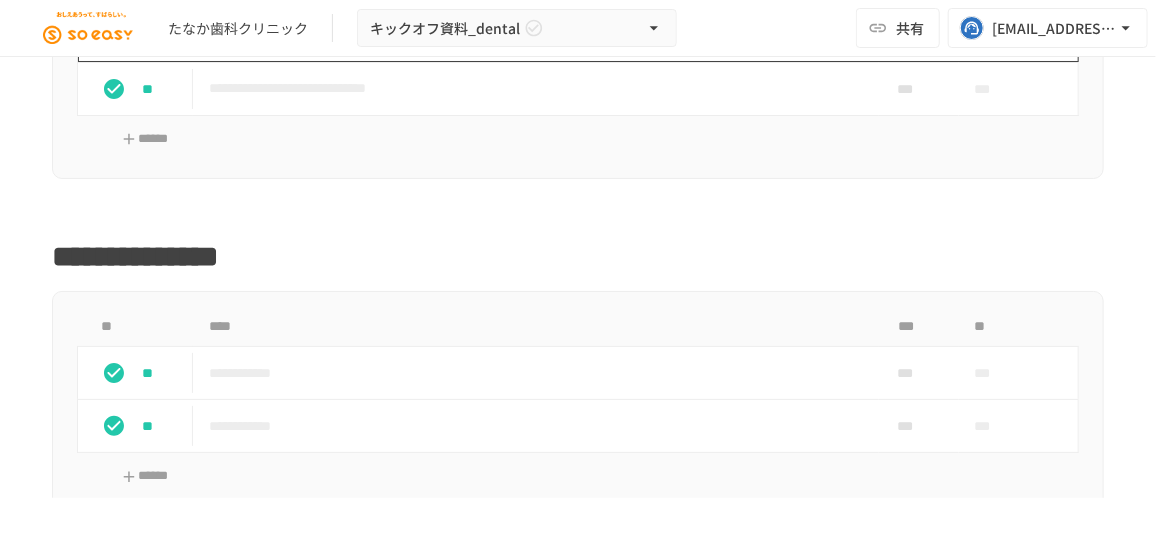 scroll, scrollTop: 2595, scrollLeft: 0, axis: vertical 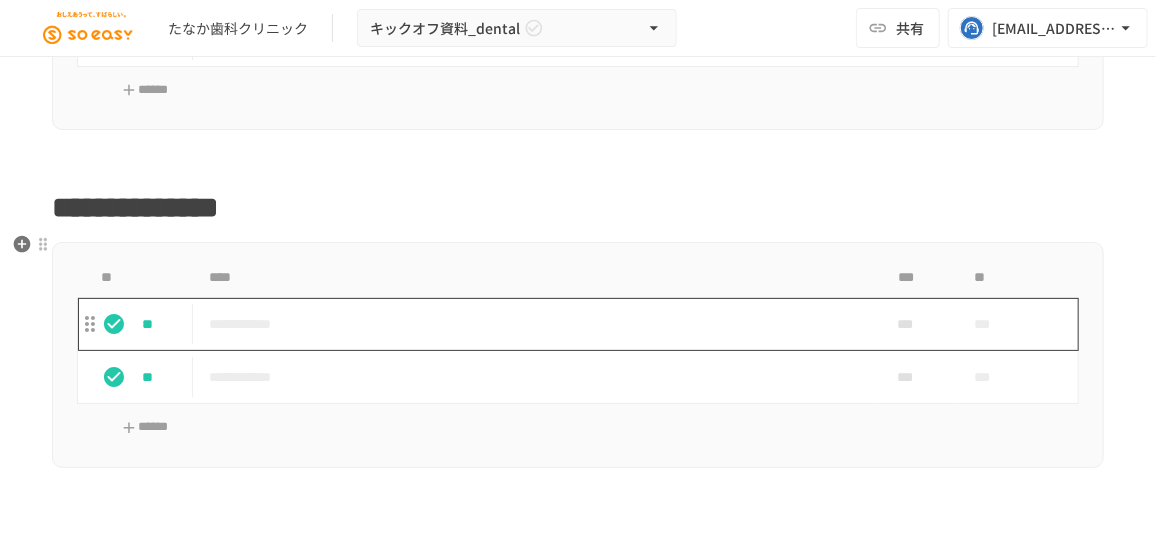 click on "**********" at bounding box center [530, 324] 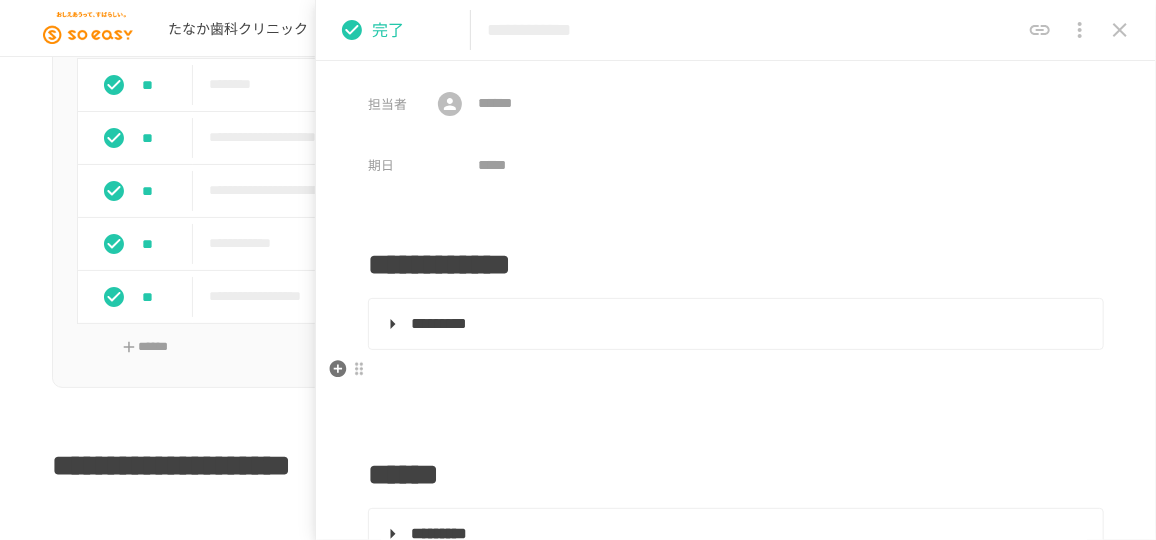 scroll, scrollTop: 1958, scrollLeft: 0, axis: vertical 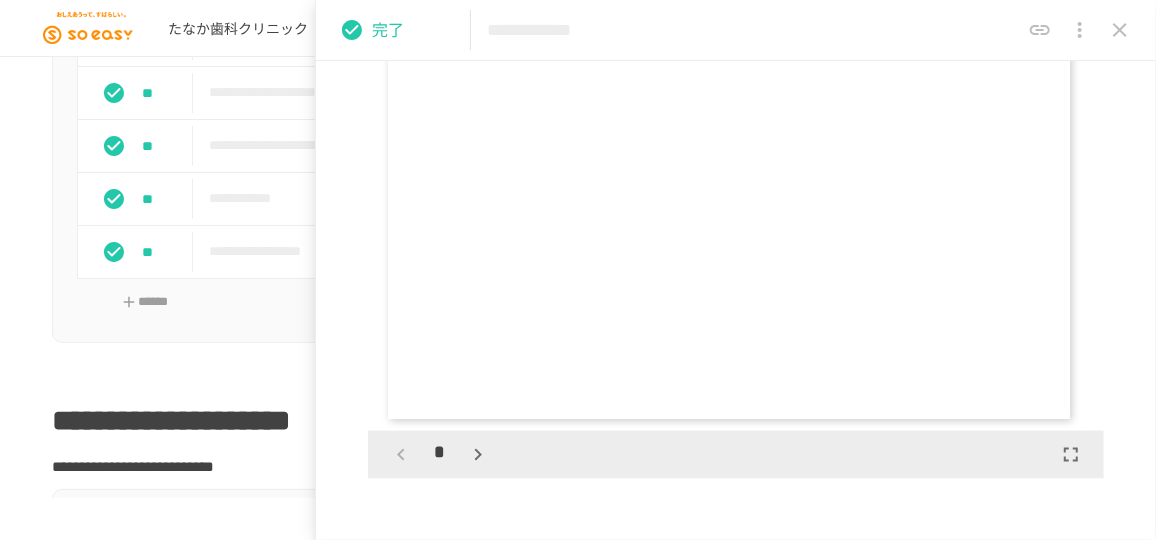 drag, startPoint x: 1112, startPoint y: 33, endPoint x: 1063, endPoint y: 80, distance: 67.89698 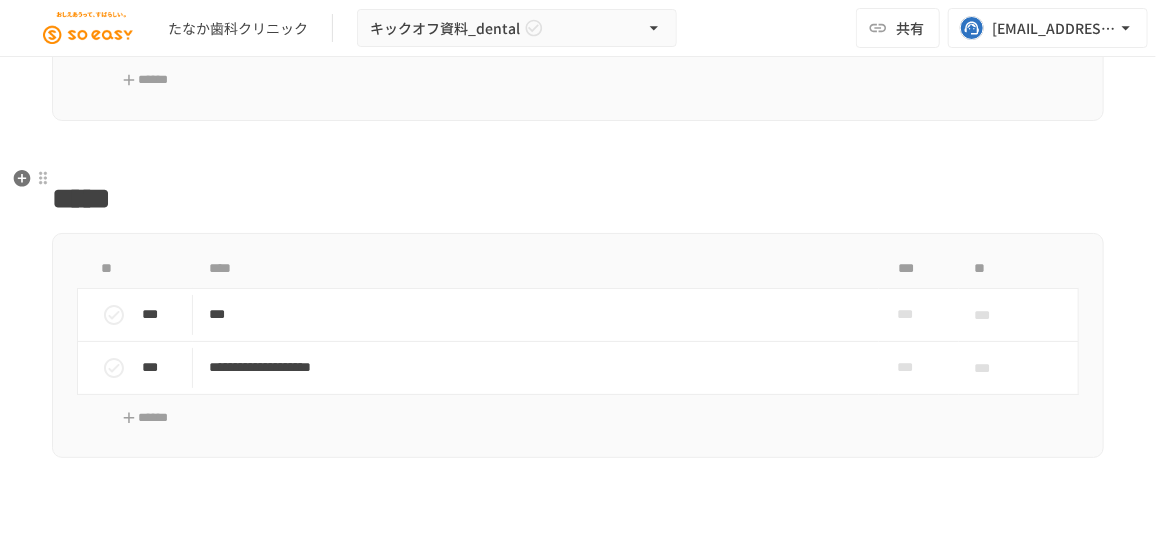 scroll, scrollTop: 4322, scrollLeft: 0, axis: vertical 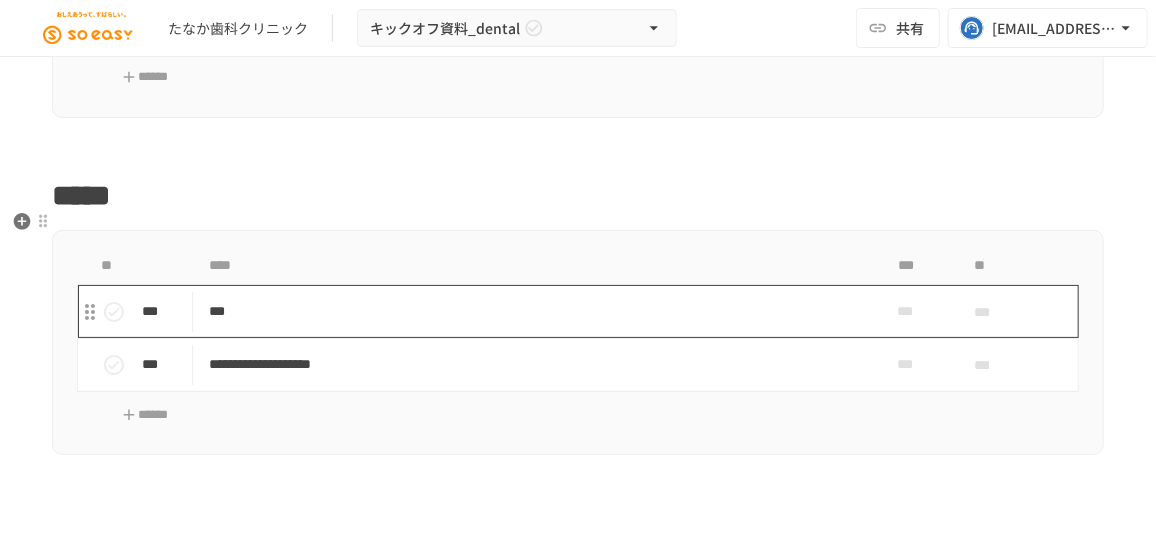 click on "***" at bounding box center [536, 311] 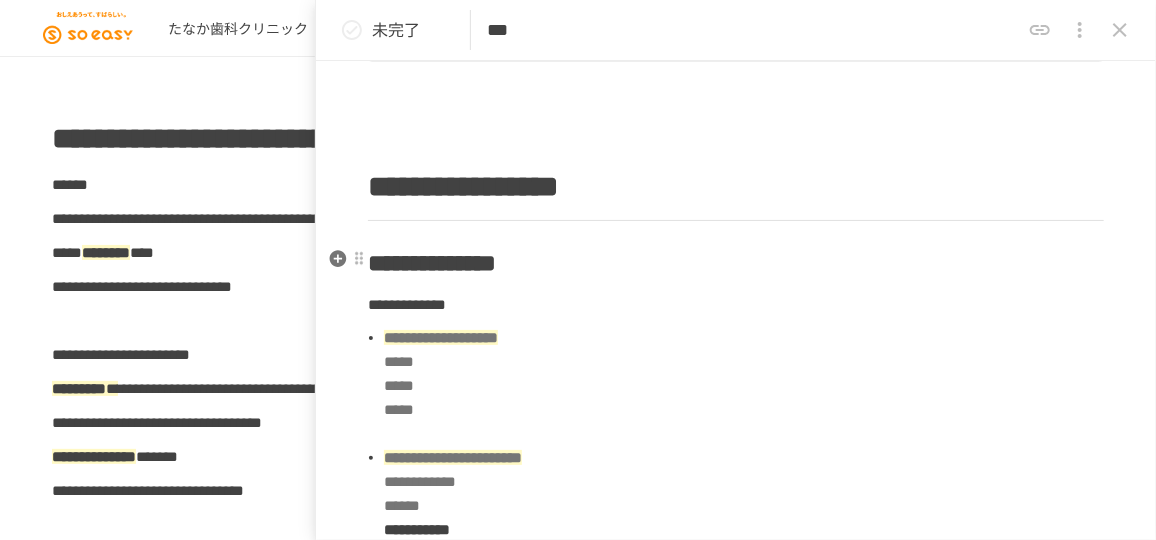 scroll, scrollTop: 545, scrollLeft: 0, axis: vertical 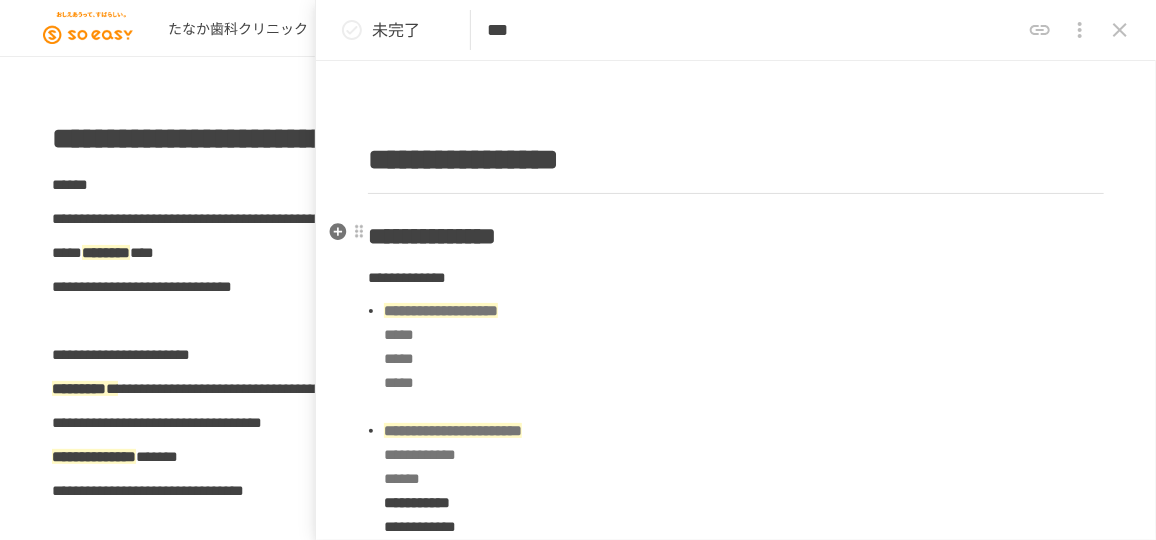 click on "**********" at bounding box center (736, 1697) 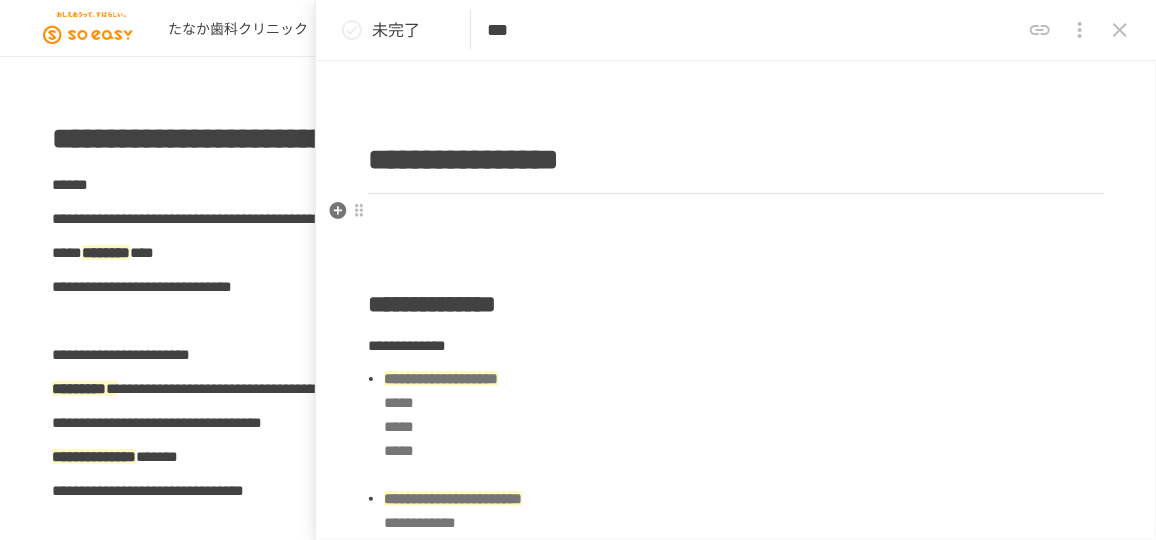 click on "**********" at bounding box center (736, 1731) 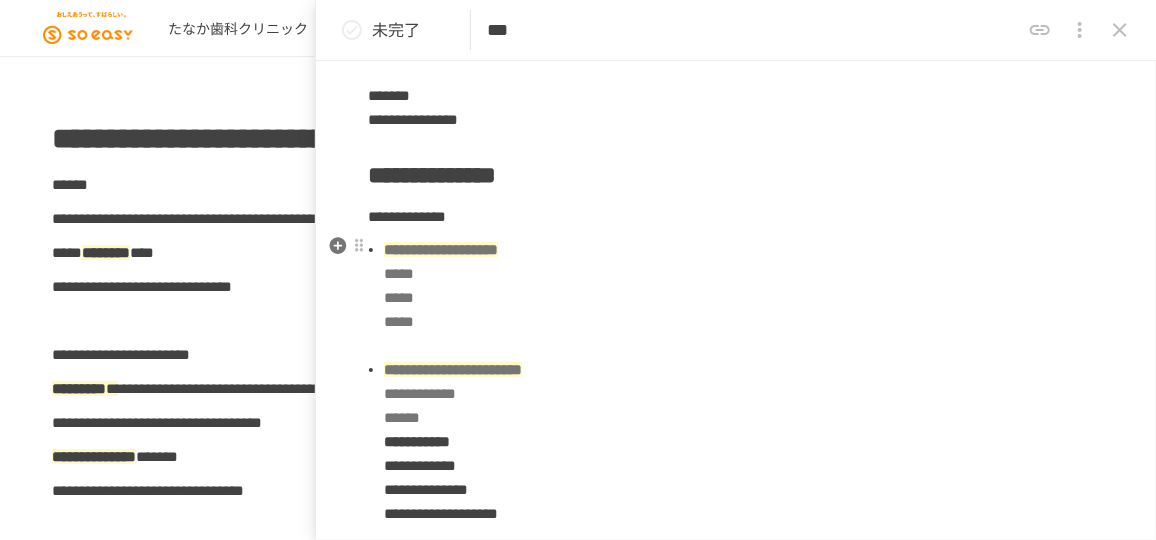 scroll, scrollTop: 1323, scrollLeft: 0, axis: vertical 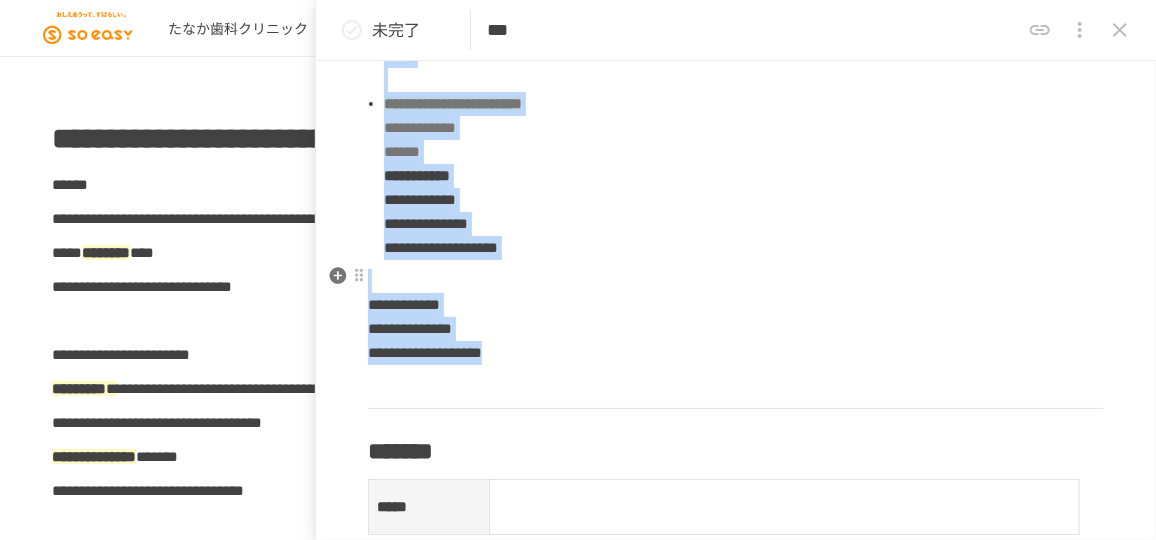 drag, startPoint x: 375, startPoint y: 170, endPoint x: 650, endPoint y: 359, distance: 333.6855 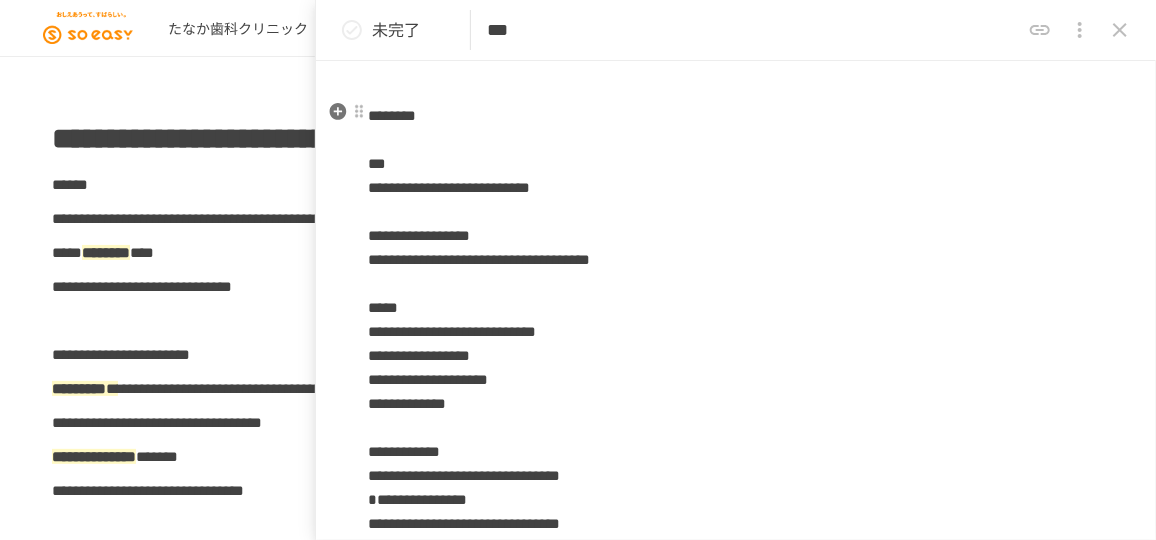 scroll, scrollTop: 675, scrollLeft: 0, axis: vertical 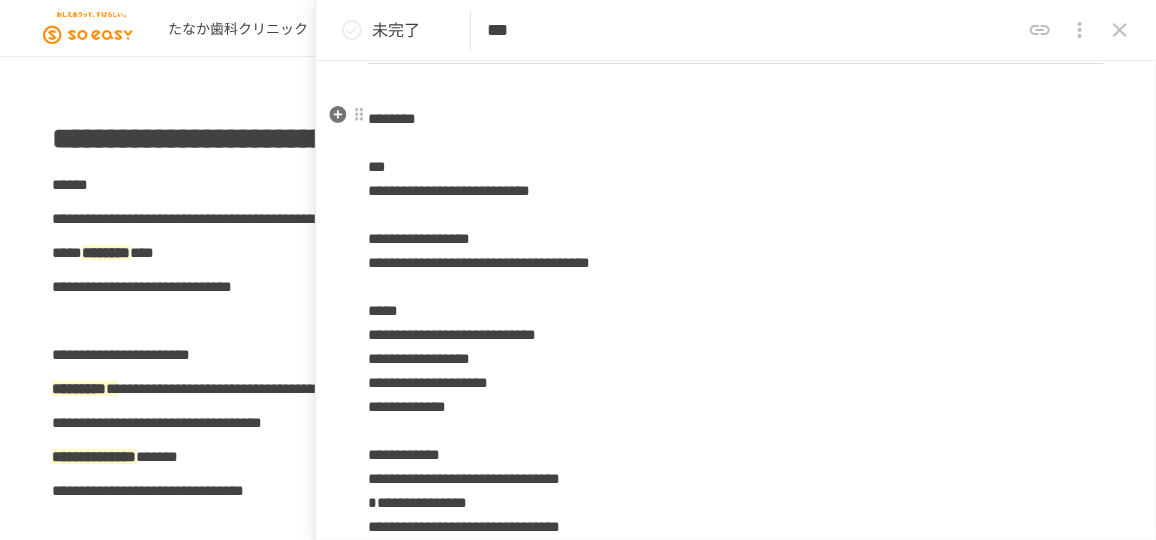 click on "**********" at bounding box center [736, 443] 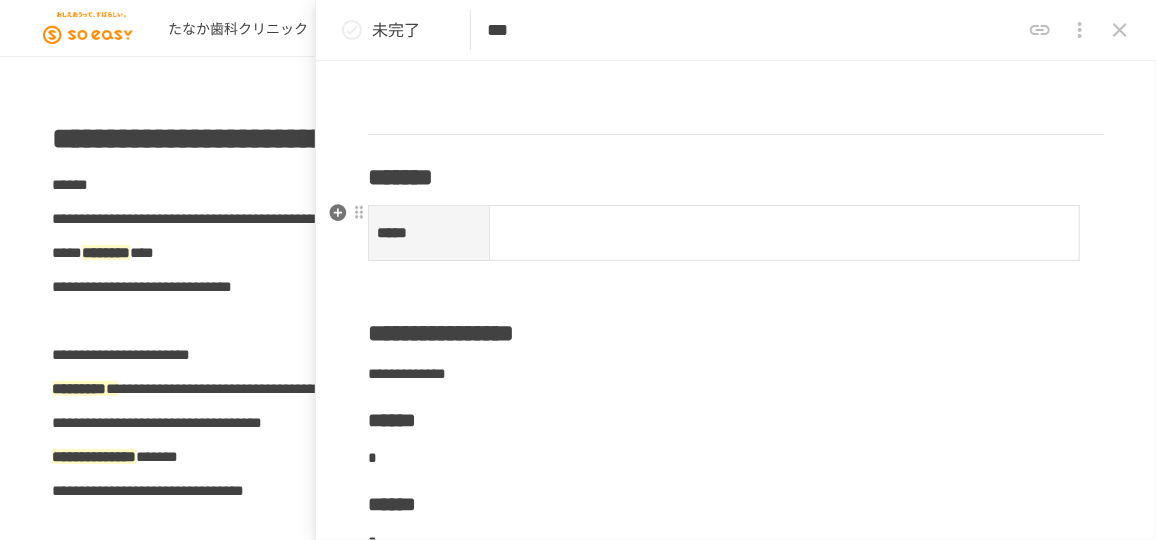 scroll, scrollTop: 1675, scrollLeft: 0, axis: vertical 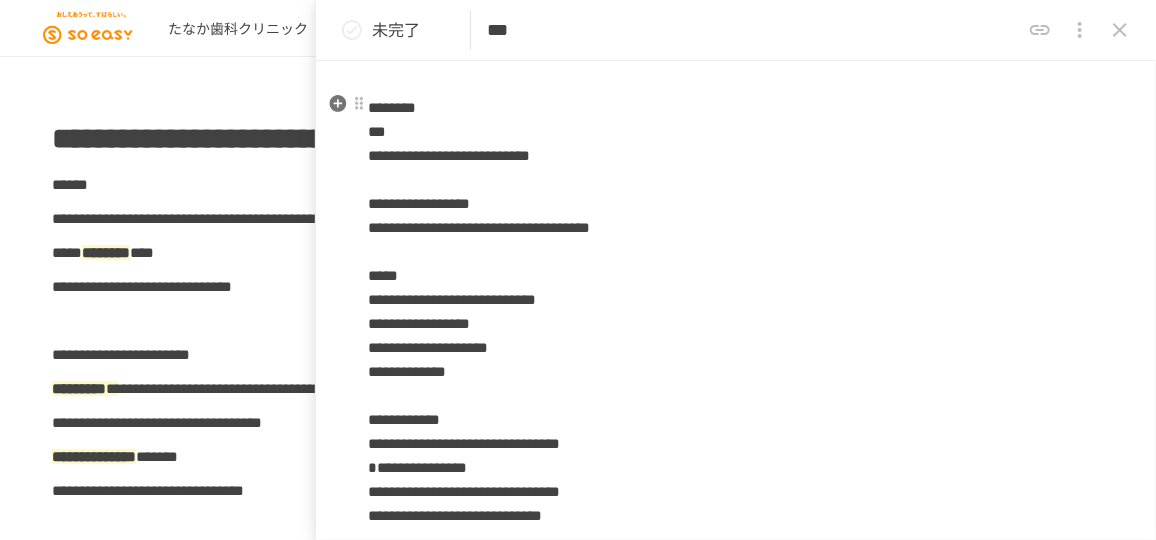 click on "**********" at bounding box center [449, 155] 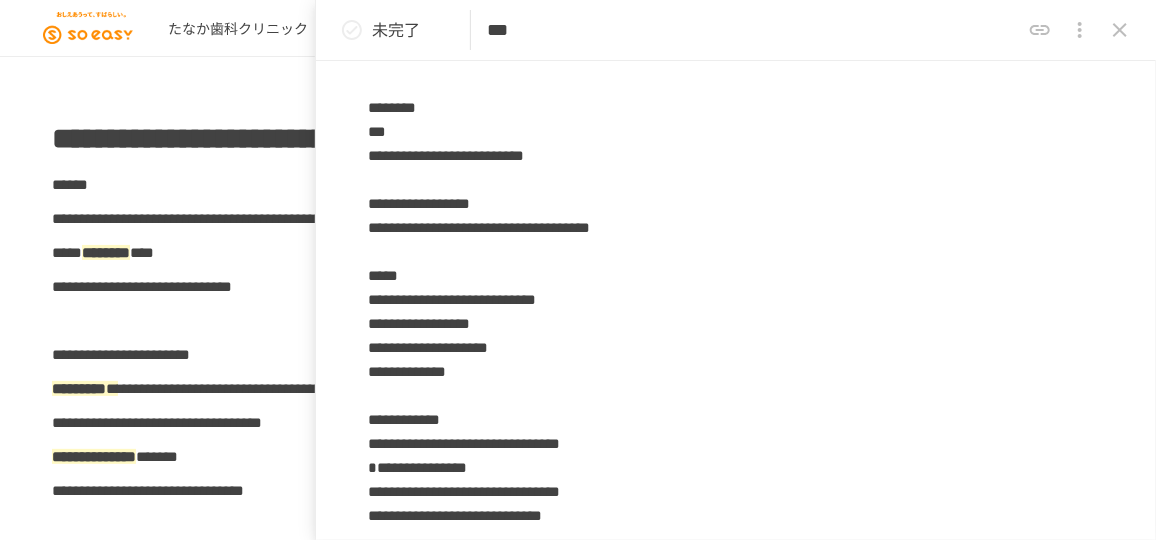type 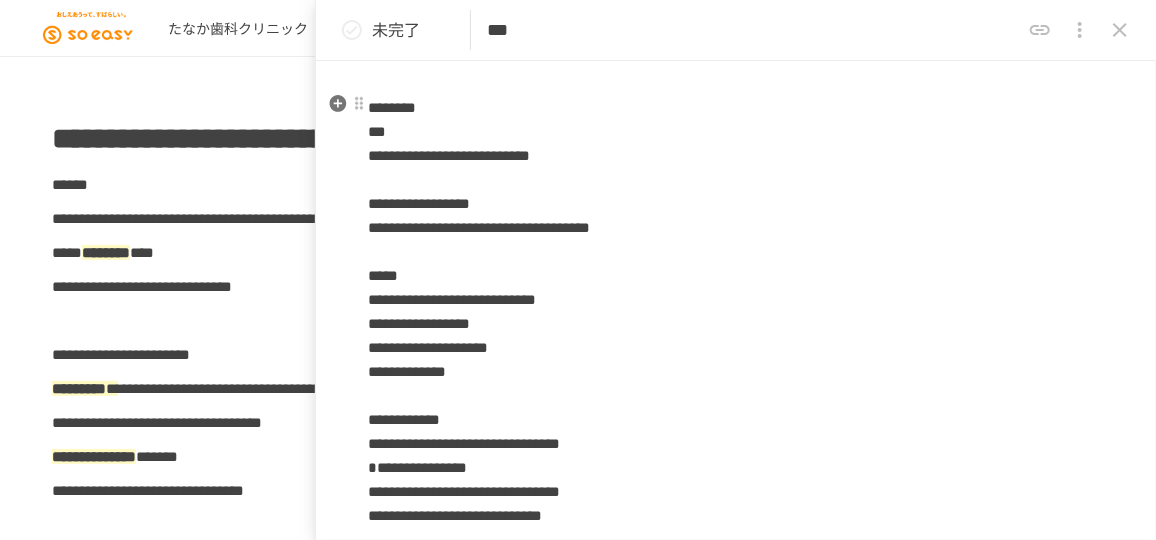 click on "**********" at bounding box center [736, 420] 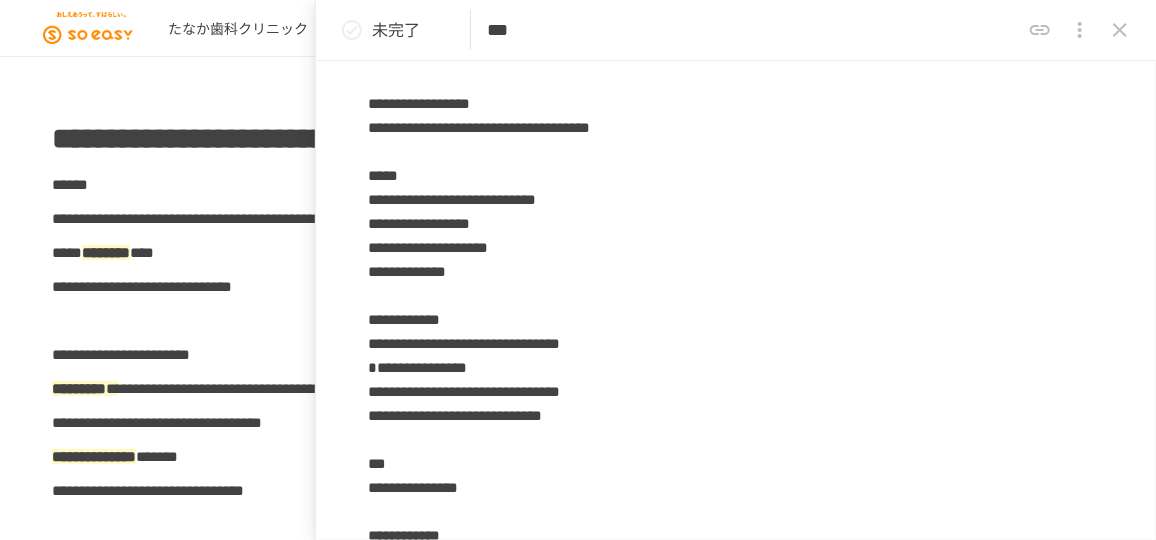 scroll, scrollTop: 787, scrollLeft: 0, axis: vertical 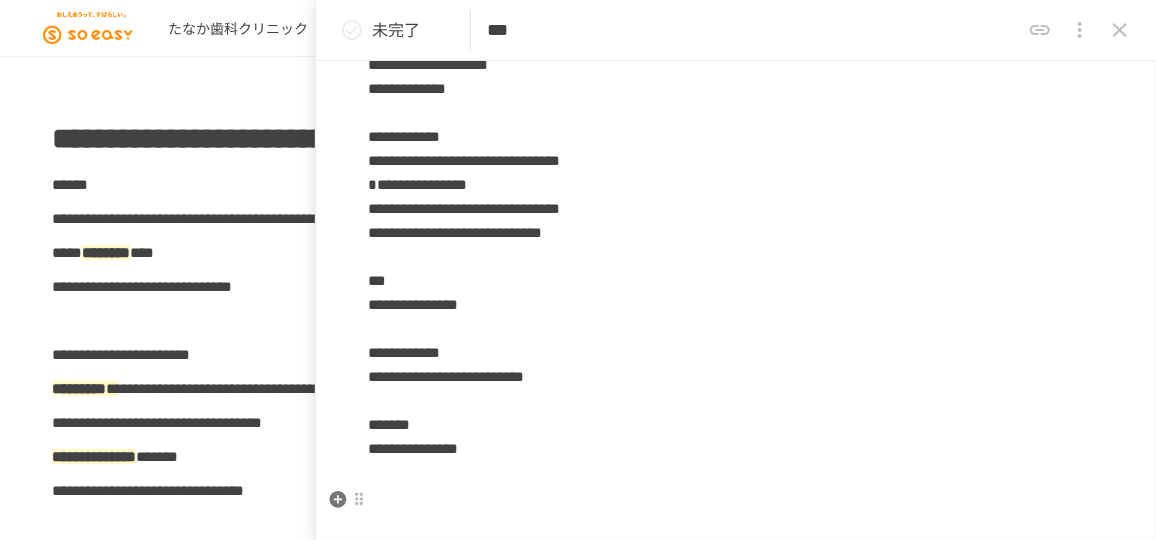 click at bounding box center (736, 504) 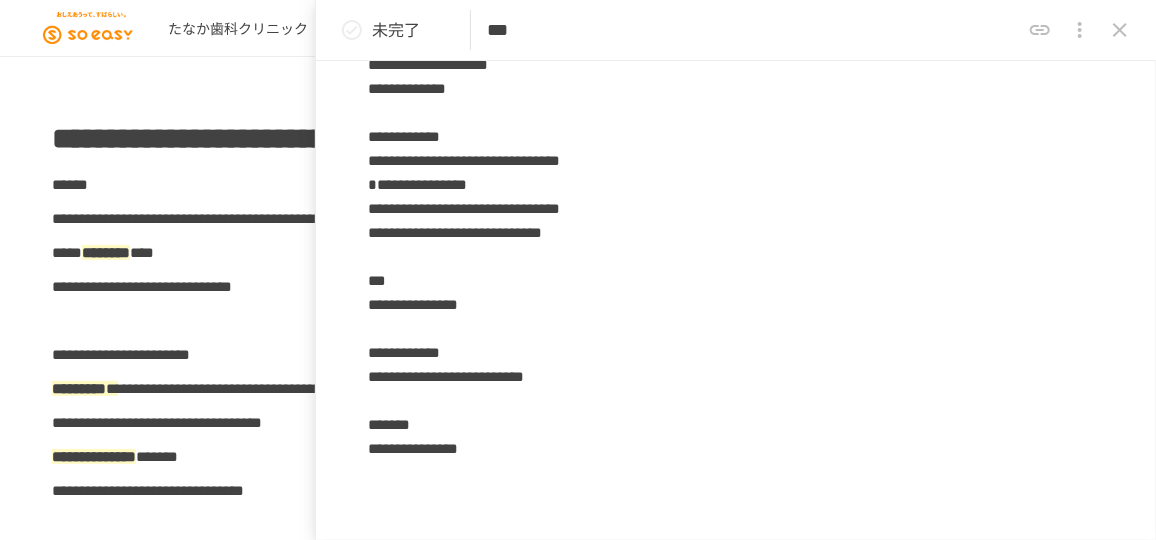 scroll, scrollTop: 981, scrollLeft: 0, axis: vertical 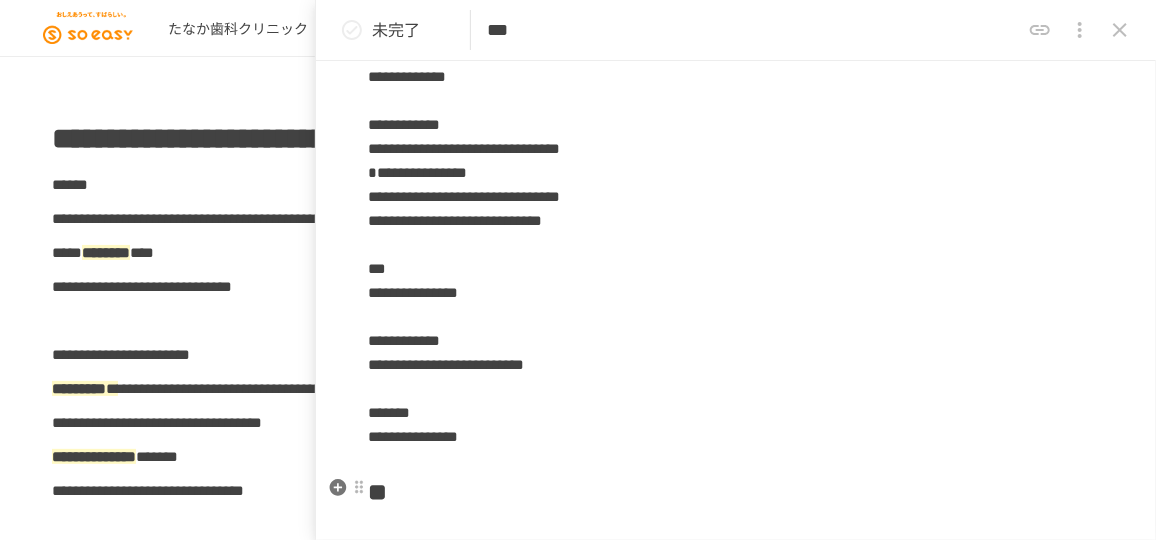 click on "**" at bounding box center (736, 492) 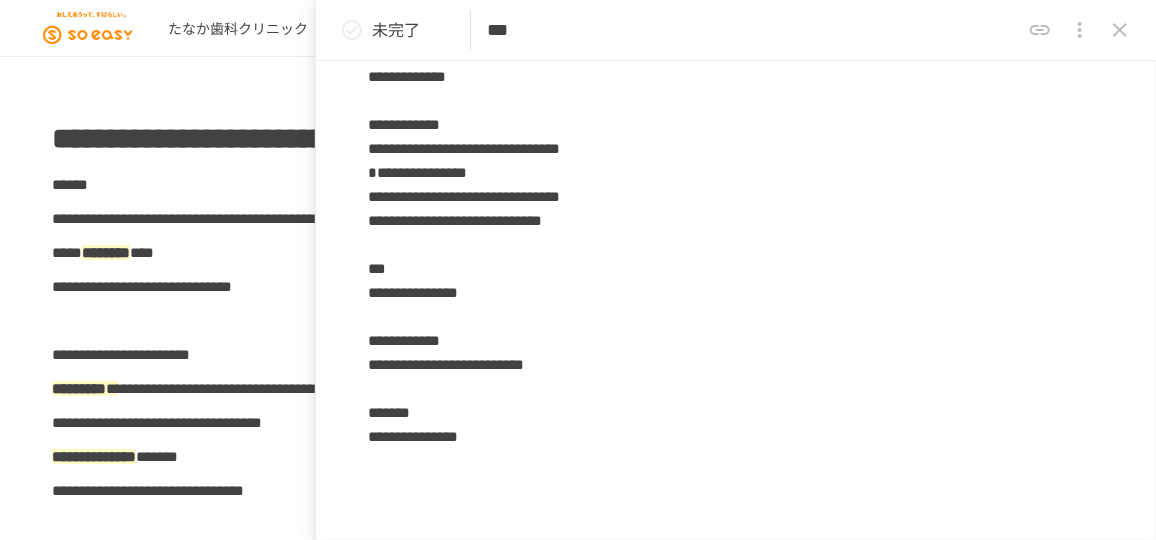 click on "**********" at bounding box center (413, 436) 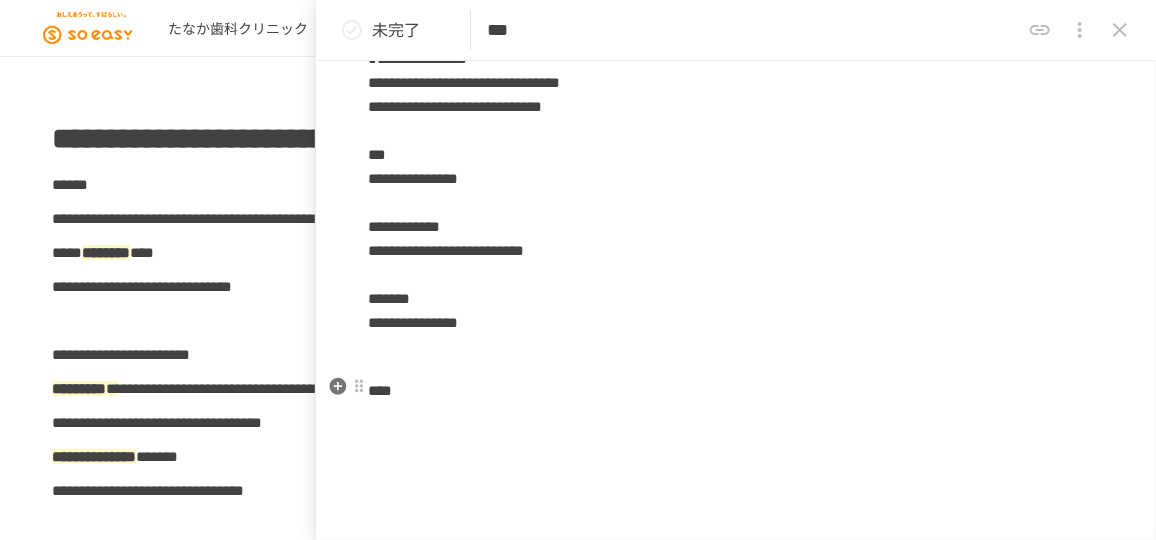 scroll, scrollTop: 1098, scrollLeft: 0, axis: vertical 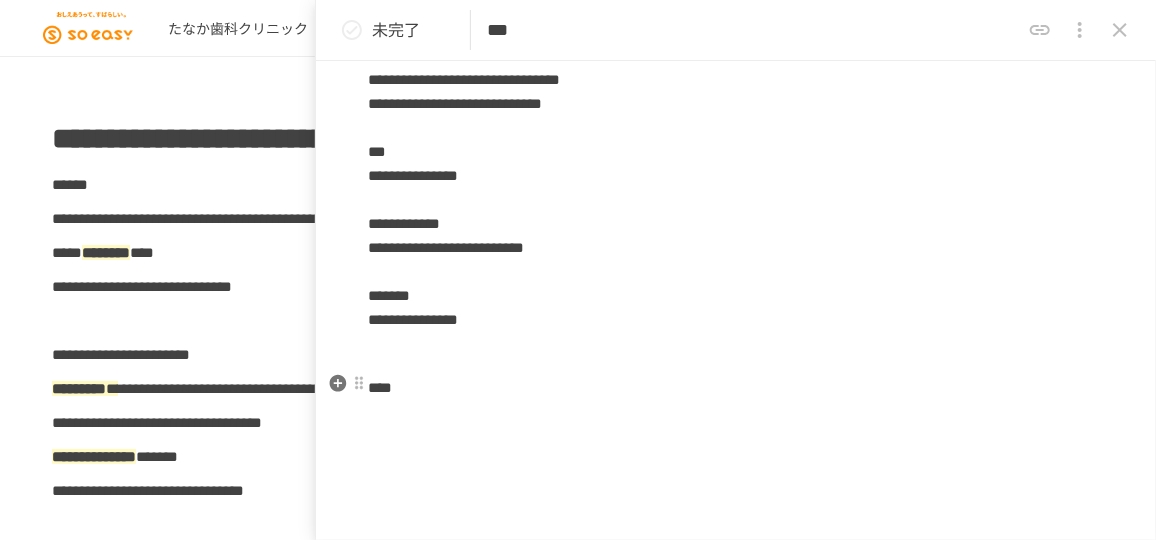 click on "****" at bounding box center (736, 388) 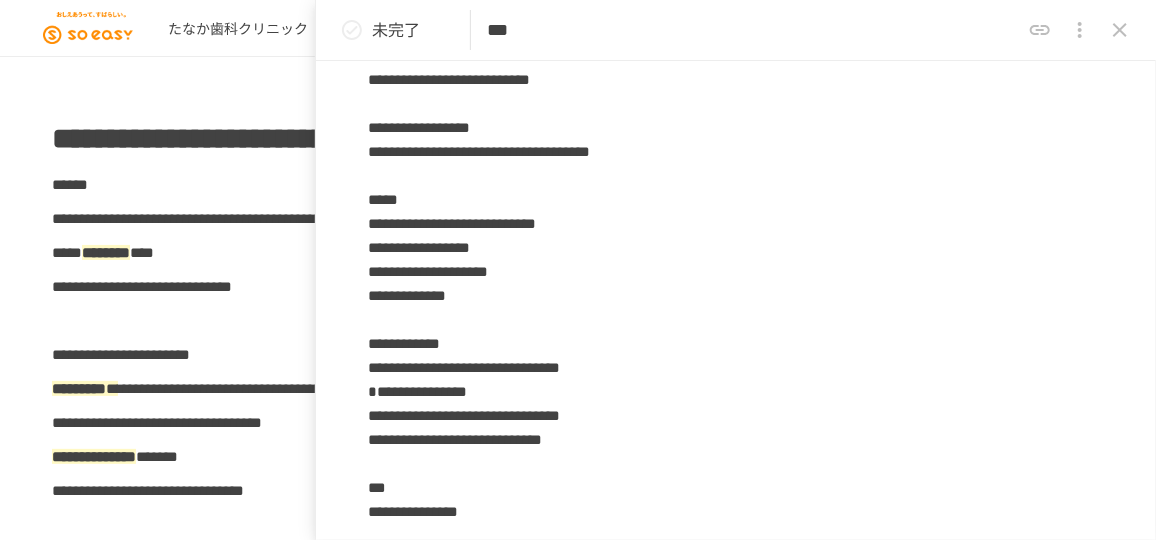 scroll, scrollTop: 745, scrollLeft: 0, axis: vertical 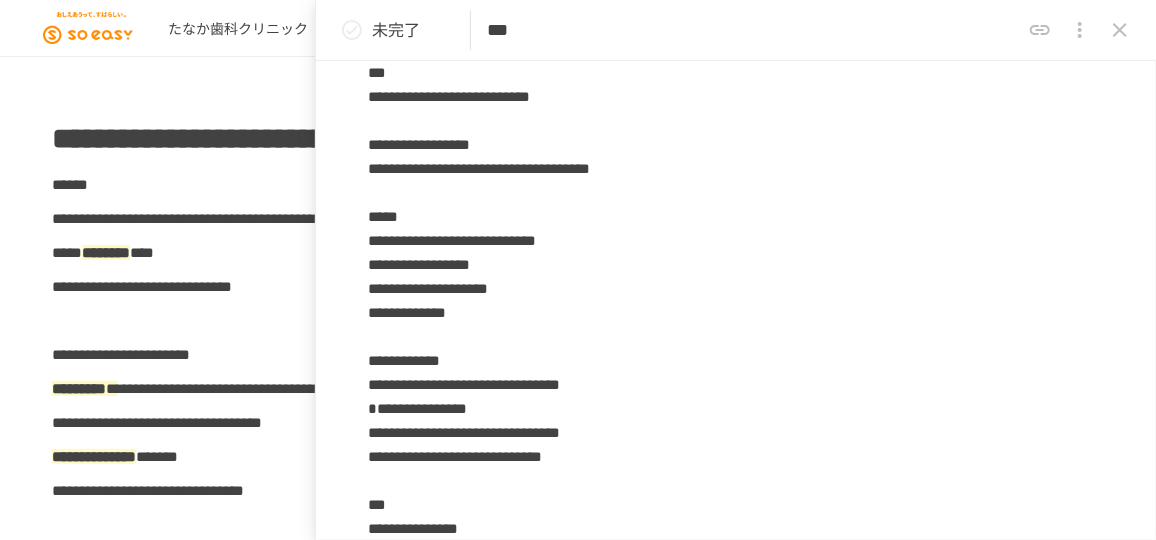 click 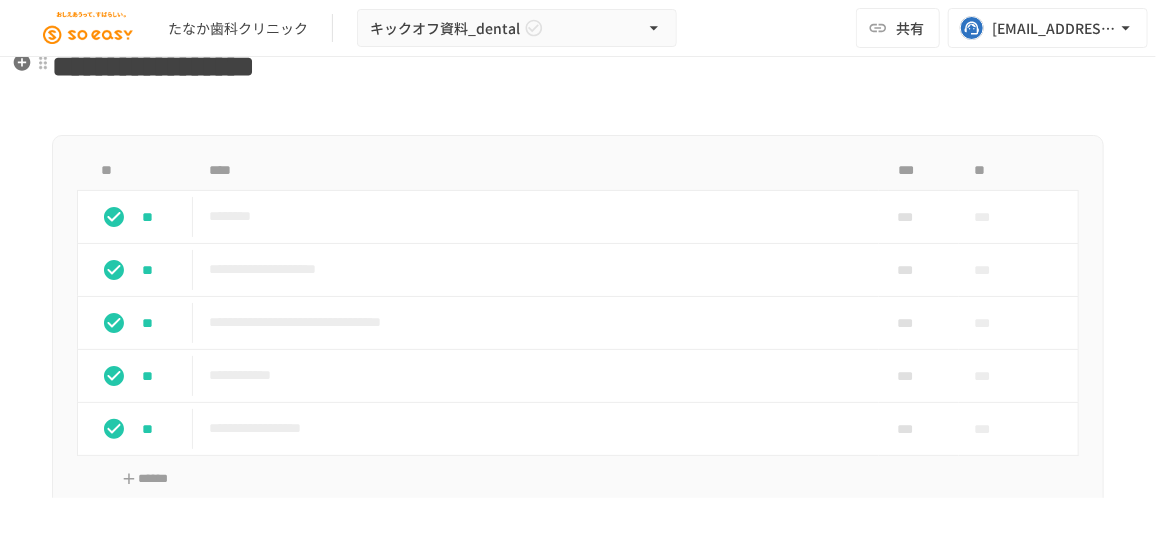 scroll, scrollTop: 1818, scrollLeft: 0, axis: vertical 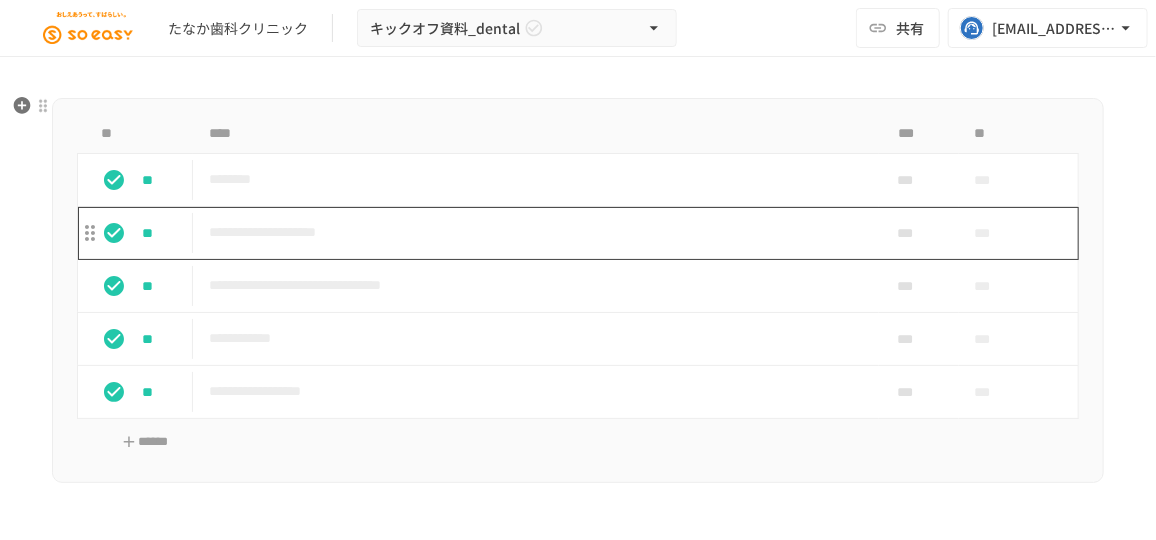 drag, startPoint x: 332, startPoint y: 229, endPoint x: 414, endPoint y: 219, distance: 82.607506 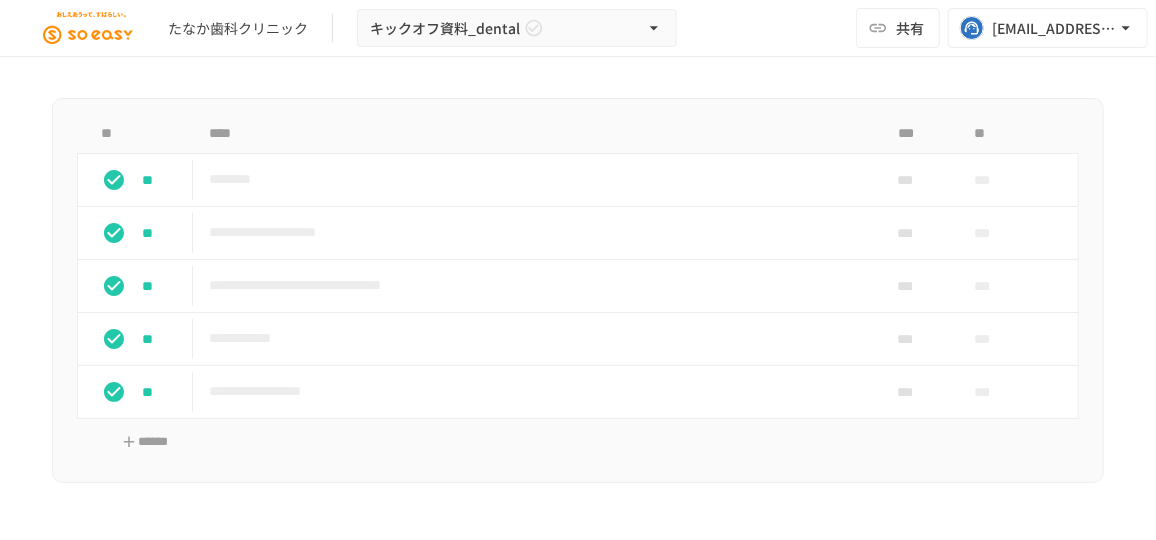 scroll, scrollTop: 49, scrollLeft: 0, axis: vertical 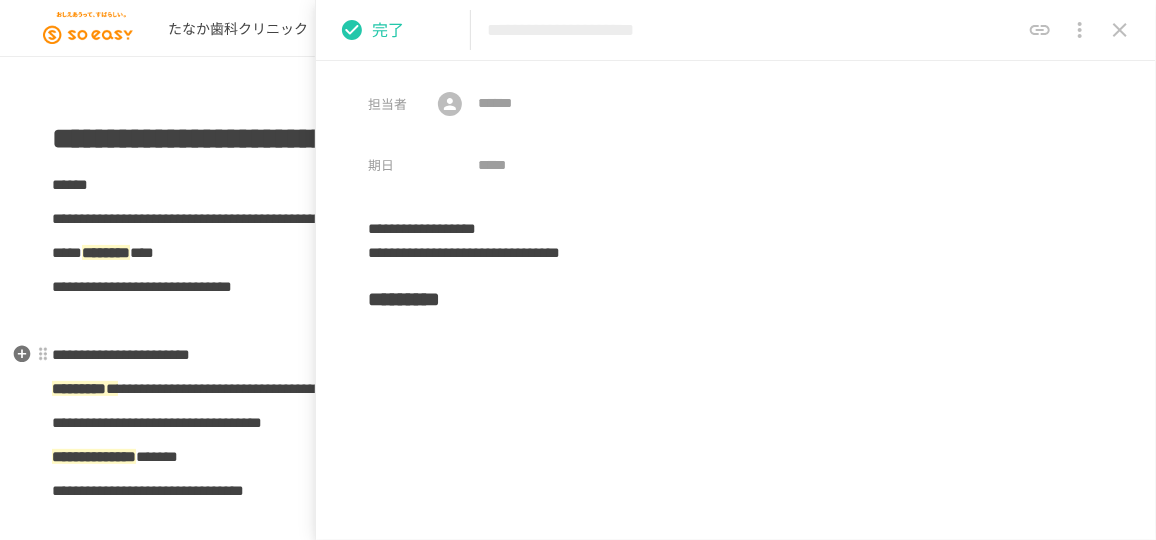 type on "**********" 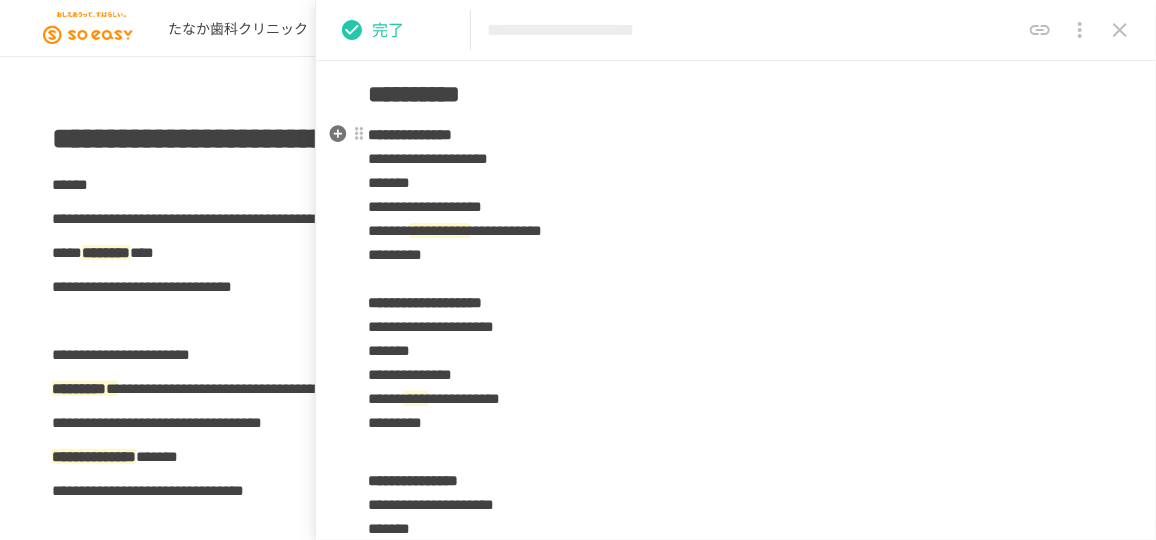 scroll, scrollTop: 754, scrollLeft: 0, axis: vertical 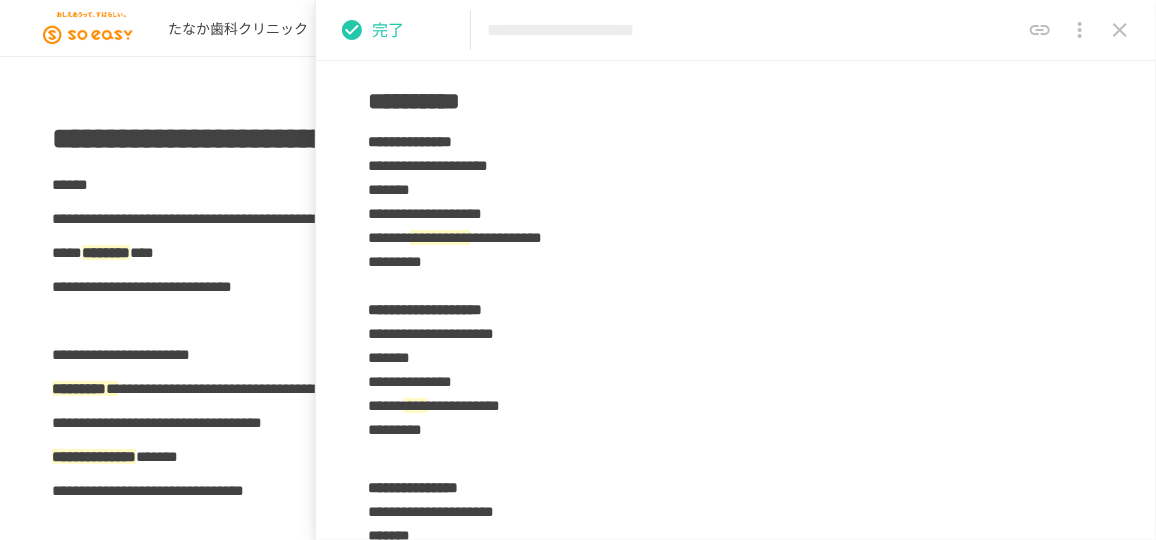 click 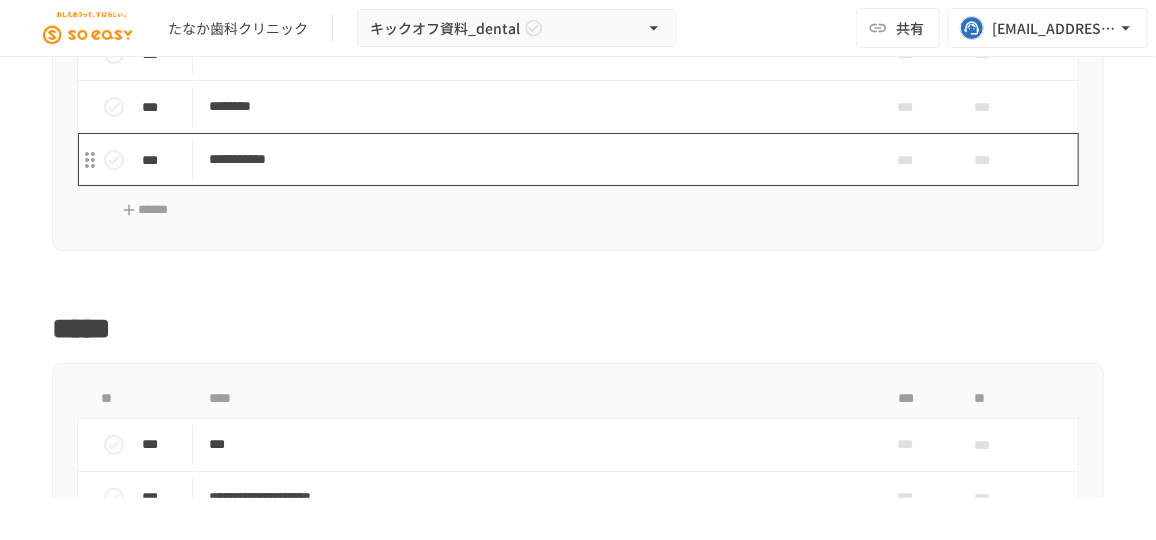 scroll, scrollTop: 4322, scrollLeft: 0, axis: vertical 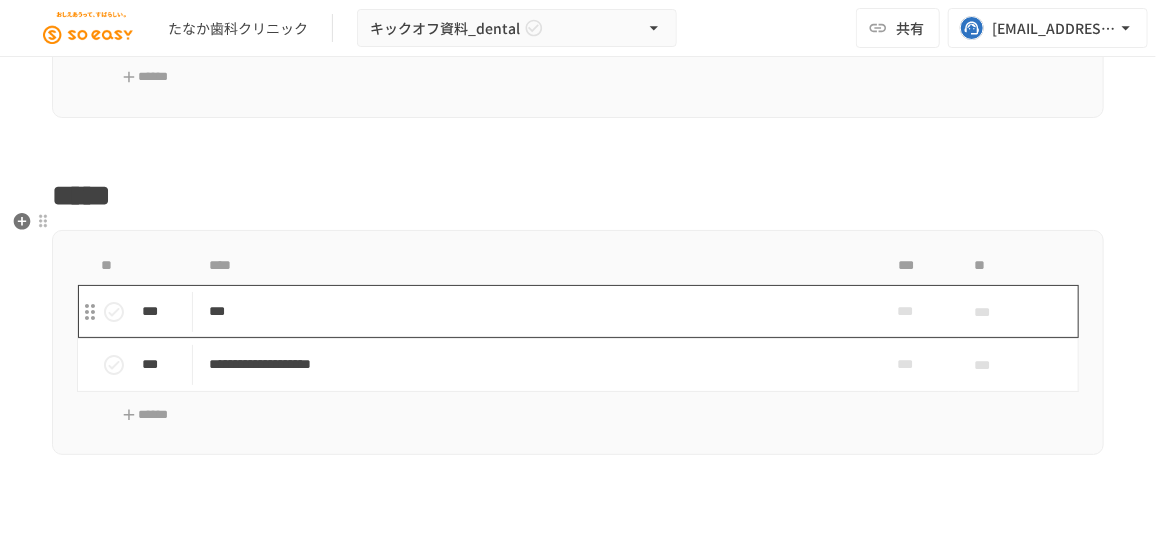 click on "***" at bounding box center [530, 311] 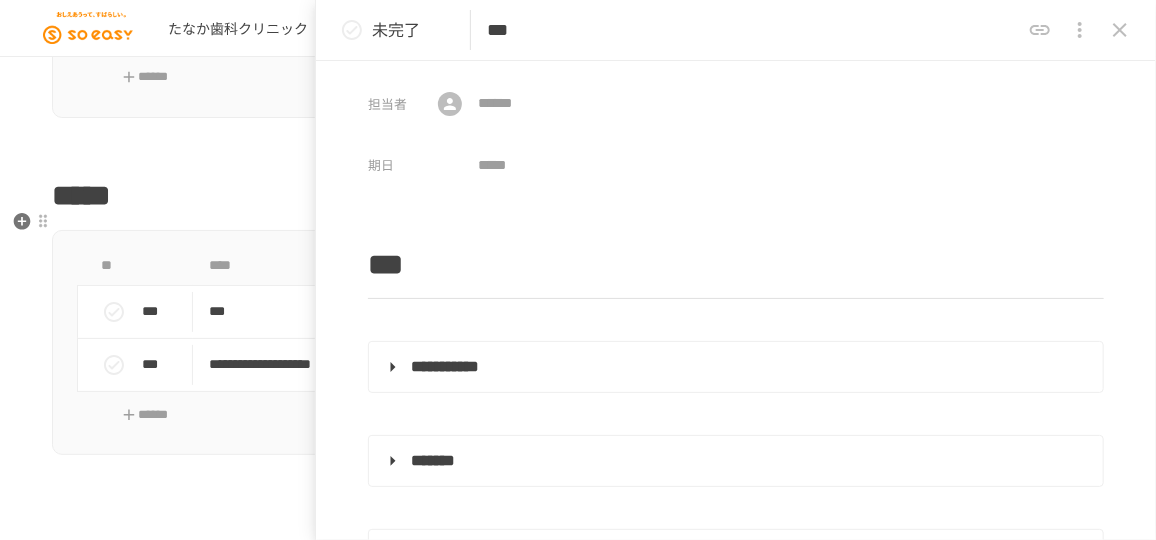 scroll, scrollTop: 49, scrollLeft: 0, axis: vertical 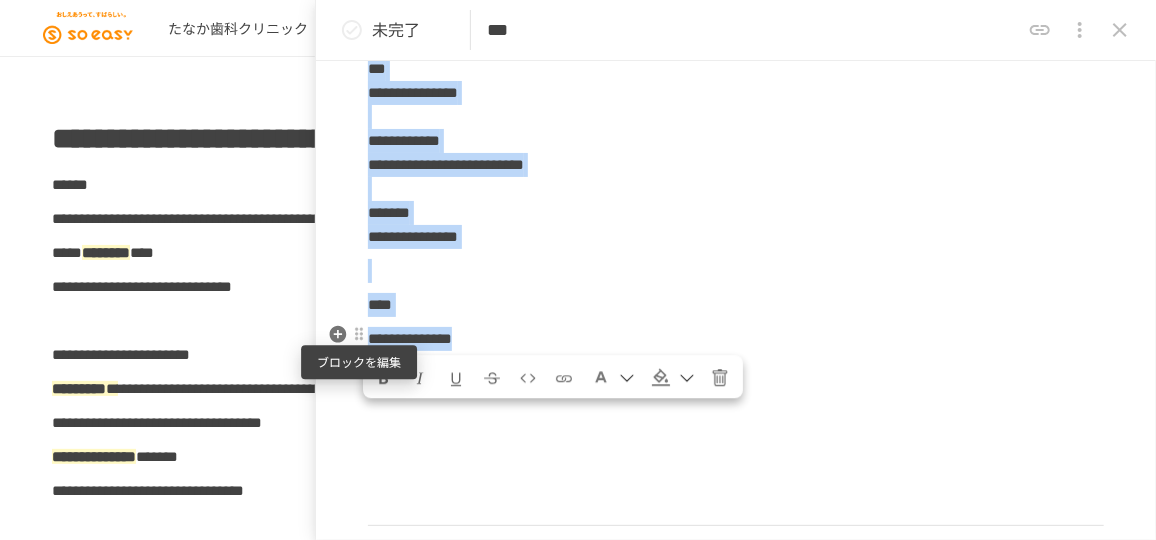 drag, startPoint x: 589, startPoint y: 335, endPoint x: 368, endPoint y: 333, distance: 221.00905 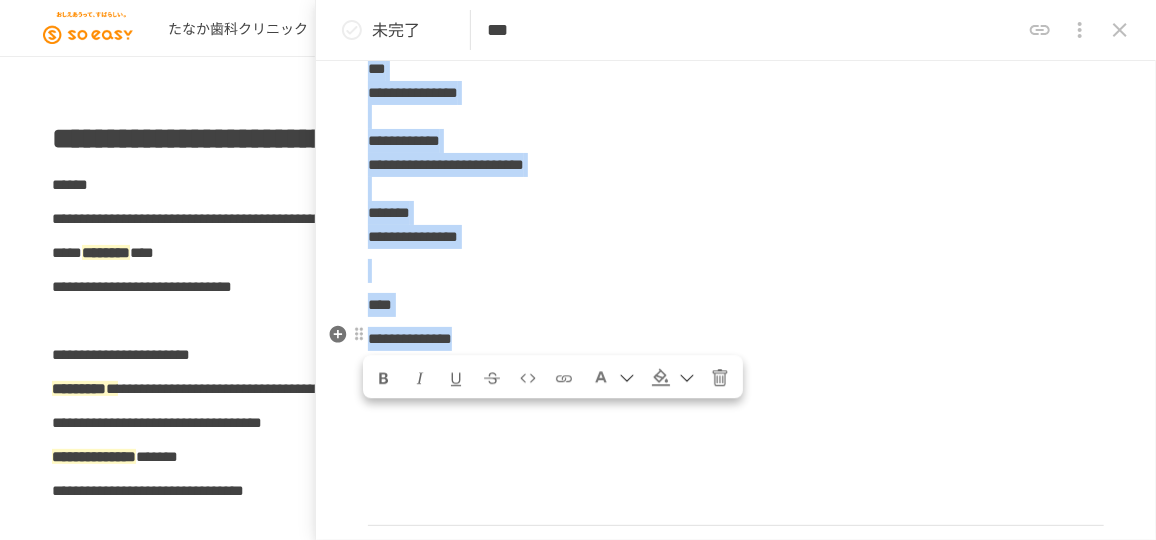click on "****" at bounding box center [736, 305] 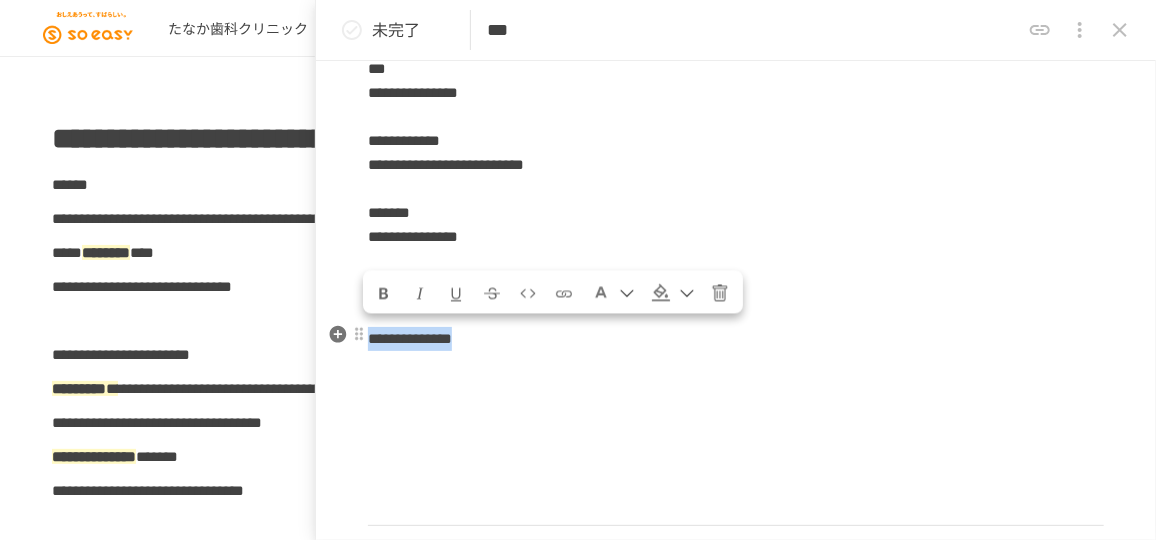 drag, startPoint x: 564, startPoint y: 336, endPoint x: 370, endPoint y: 333, distance: 194.0232 